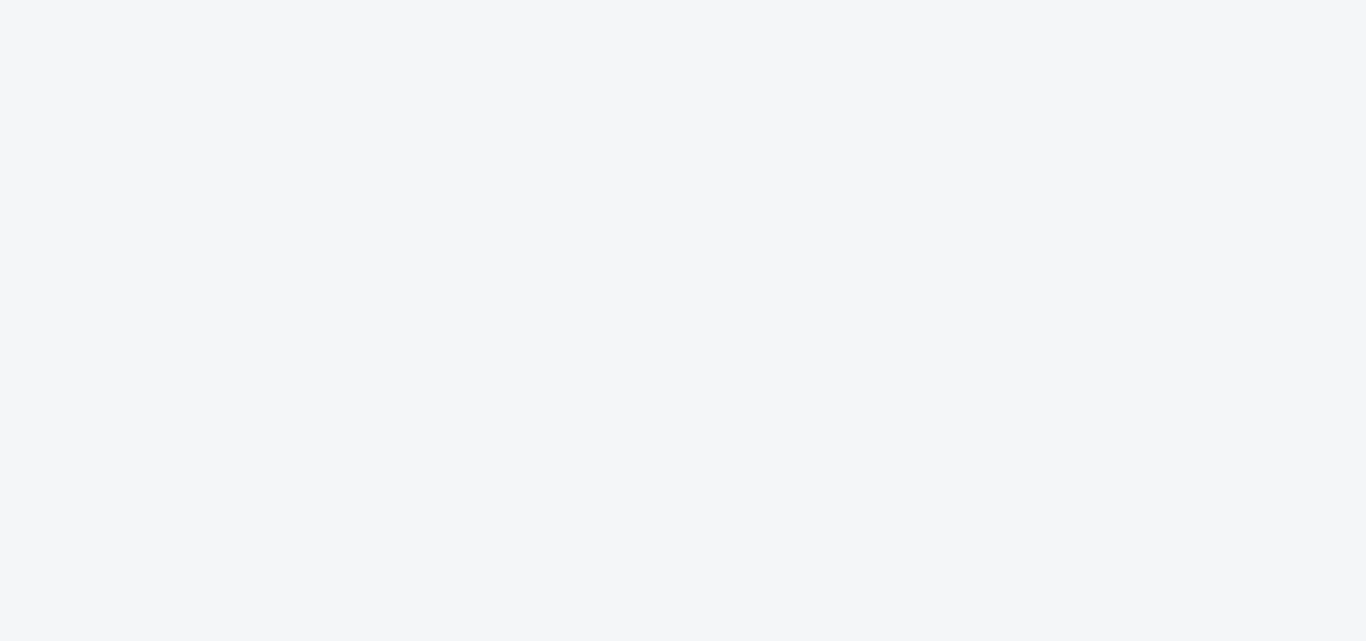 scroll, scrollTop: 0, scrollLeft: 0, axis: both 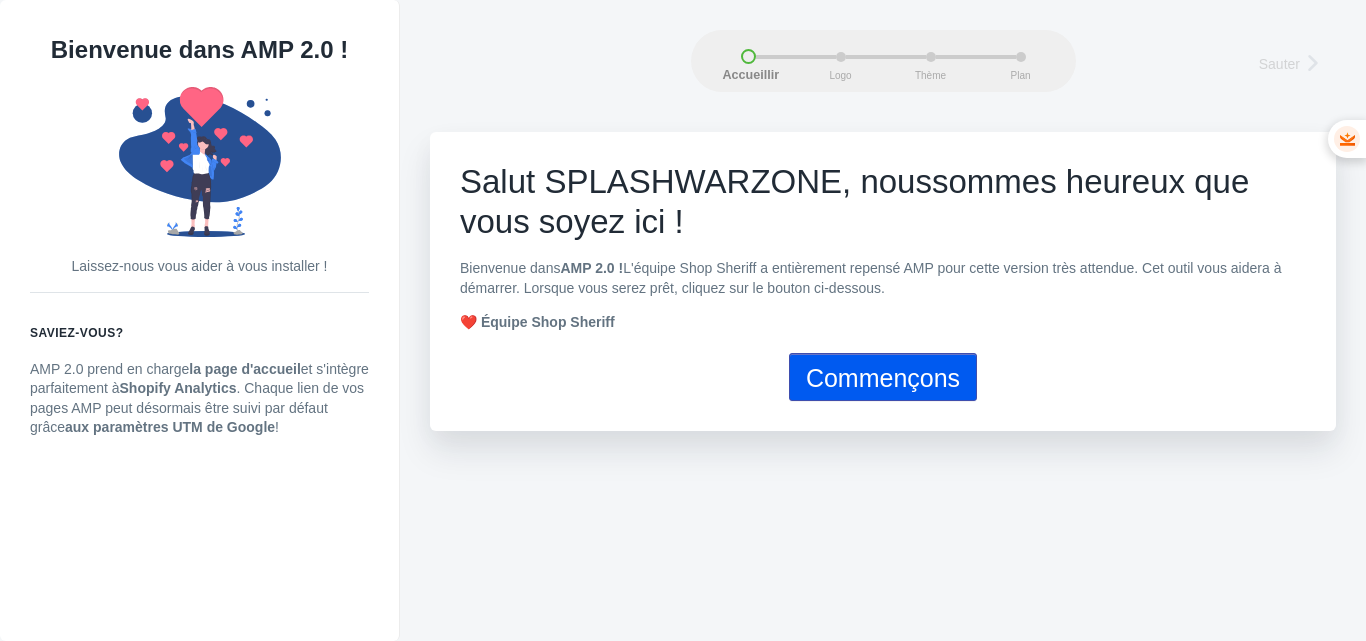 click on "Commençons" 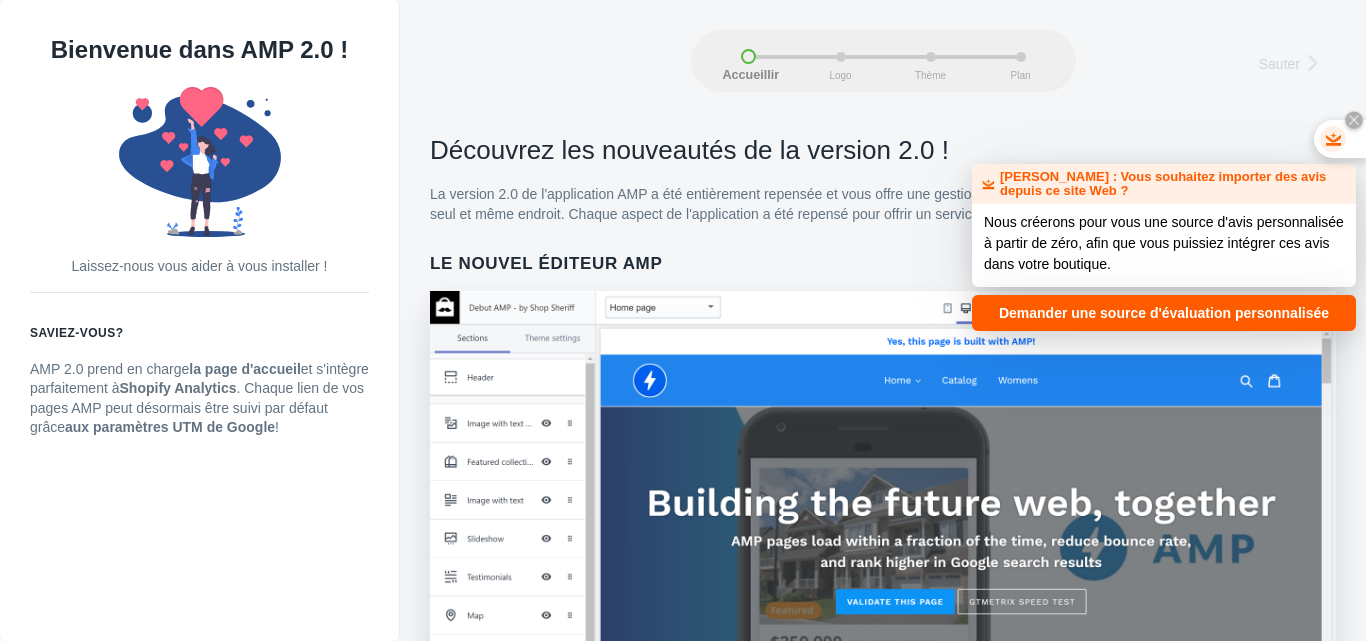 click 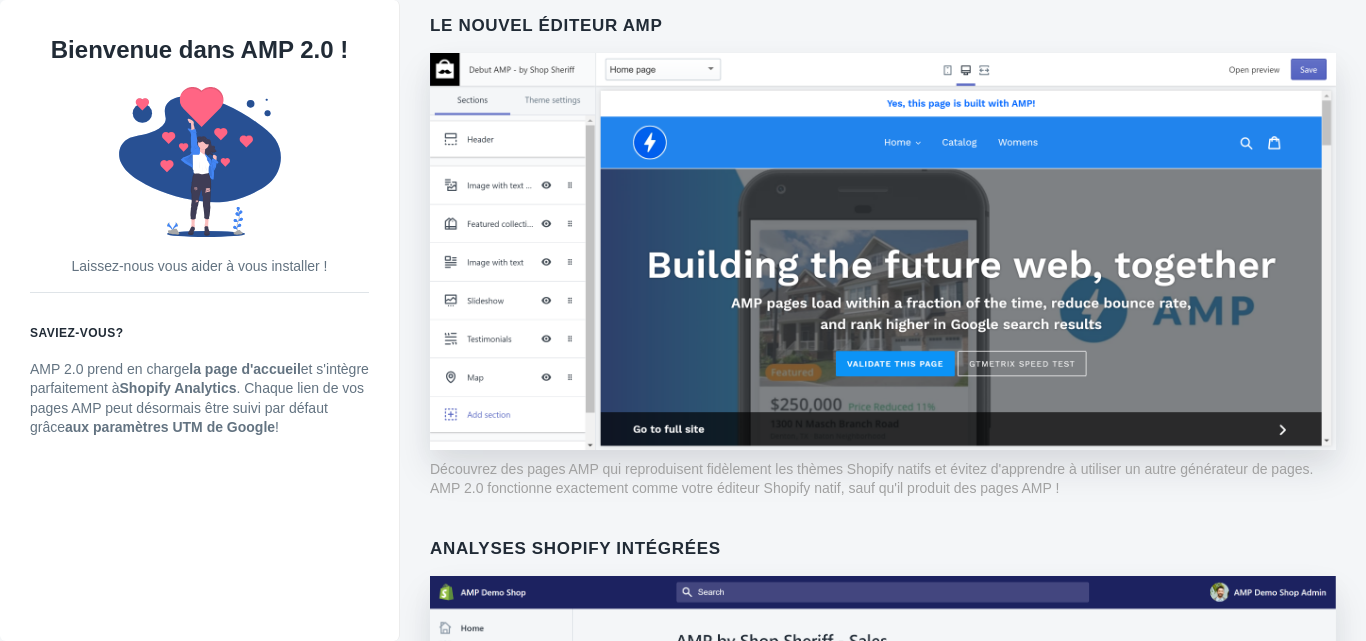 scroll, scrollTop: 242, scrollLeft: 0, axis: vertical 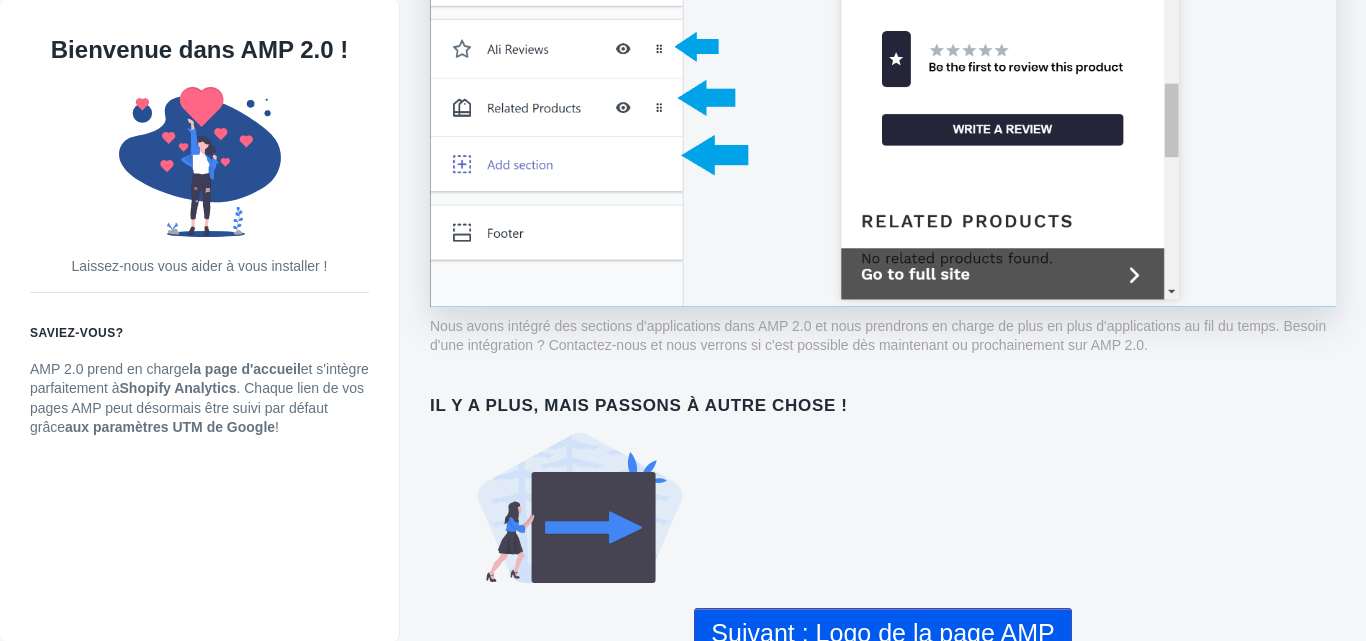 click on "Suivant : Logo de la page AMP" 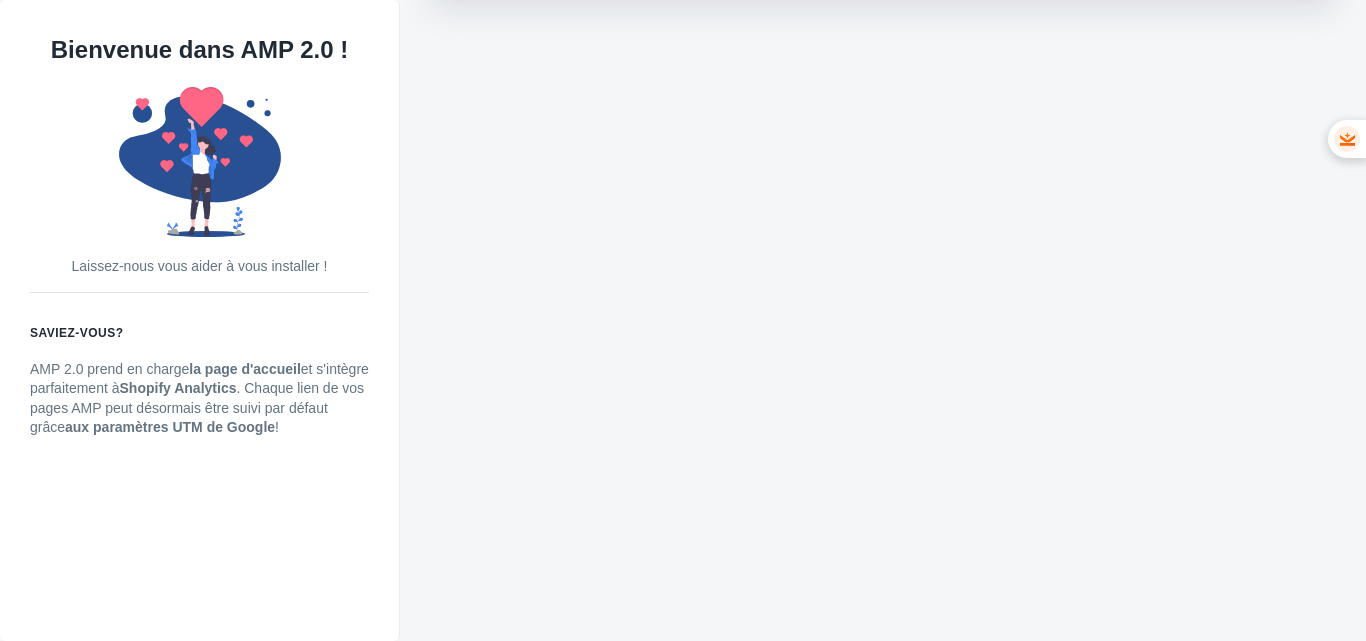 scroll, scrollTop: 0, scrollLeft: 0, axis: both 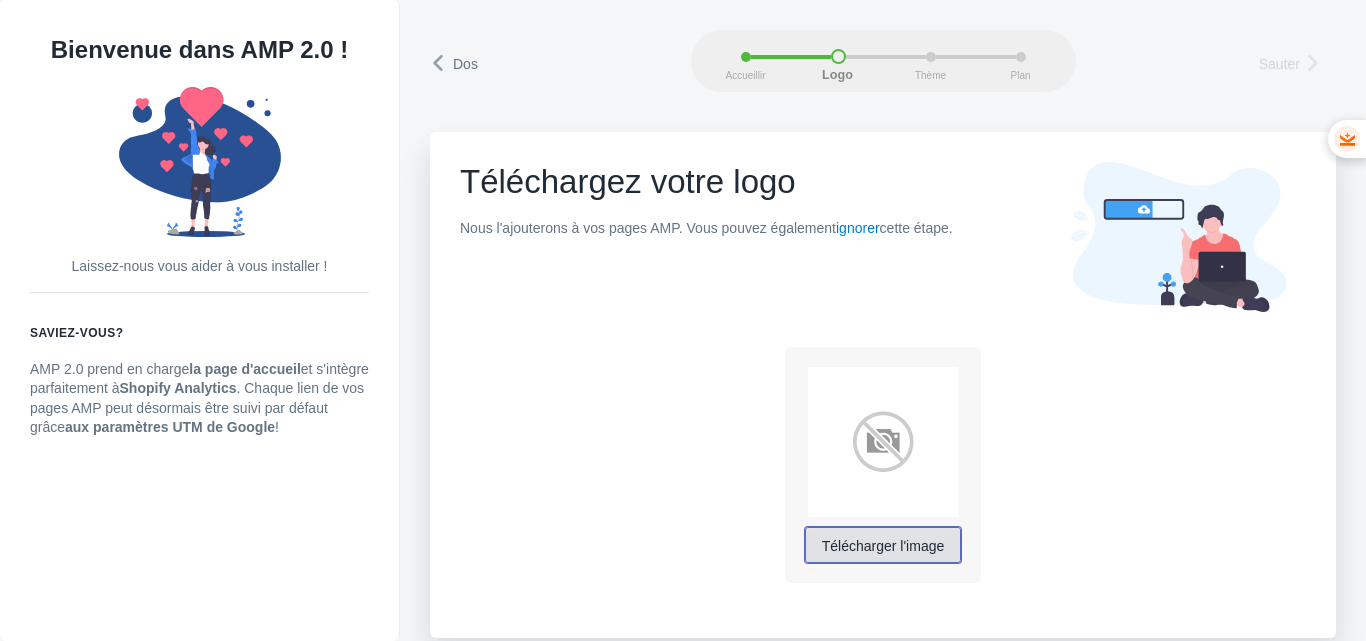 click on "Télécharger l'image" 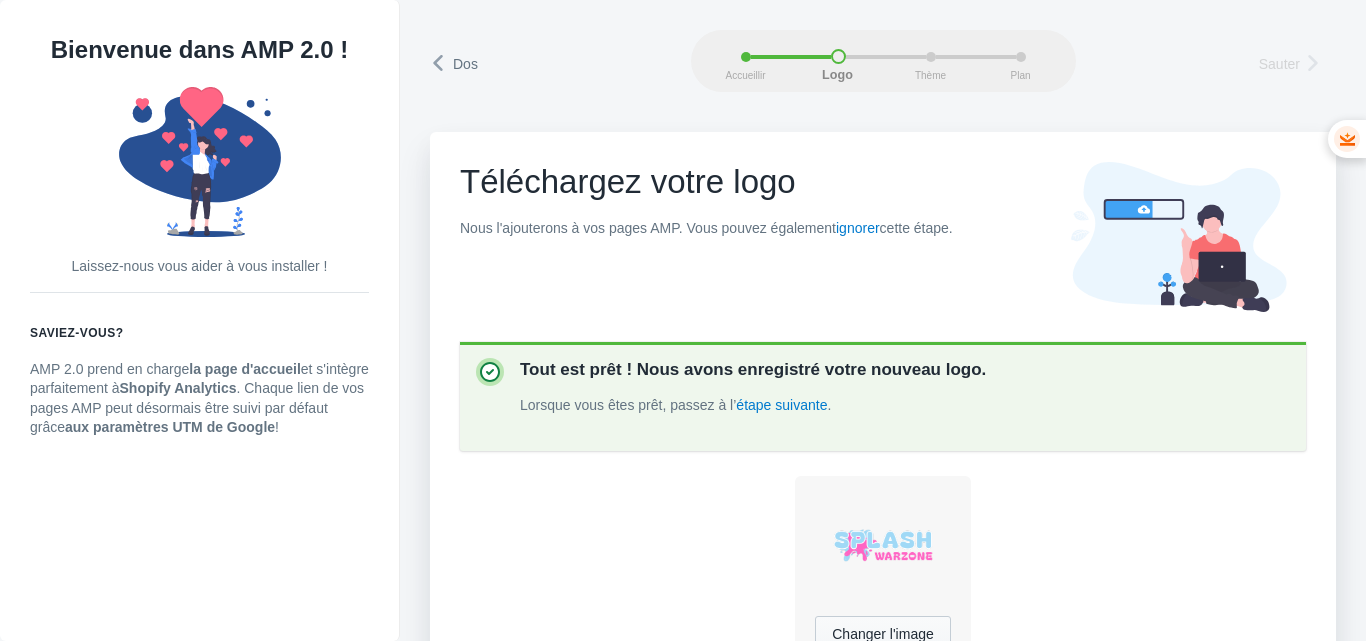 scroll, scrollTop: 137, scrollLeft: 0, axis: vertical 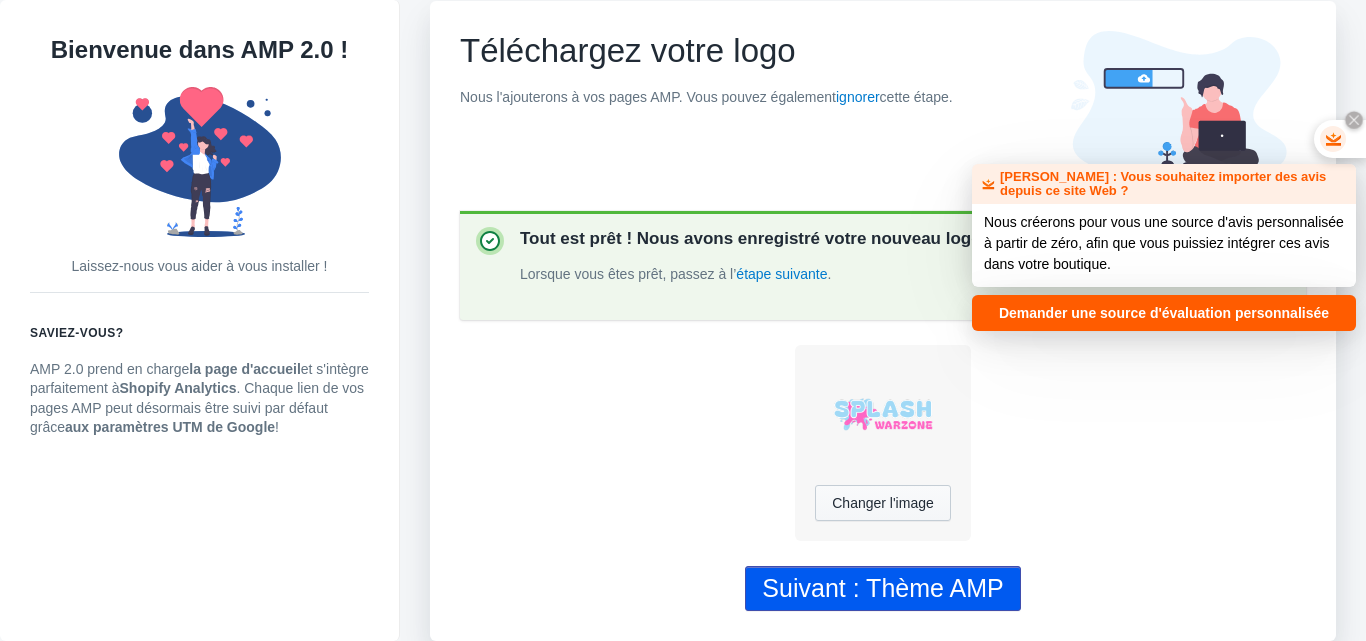 click 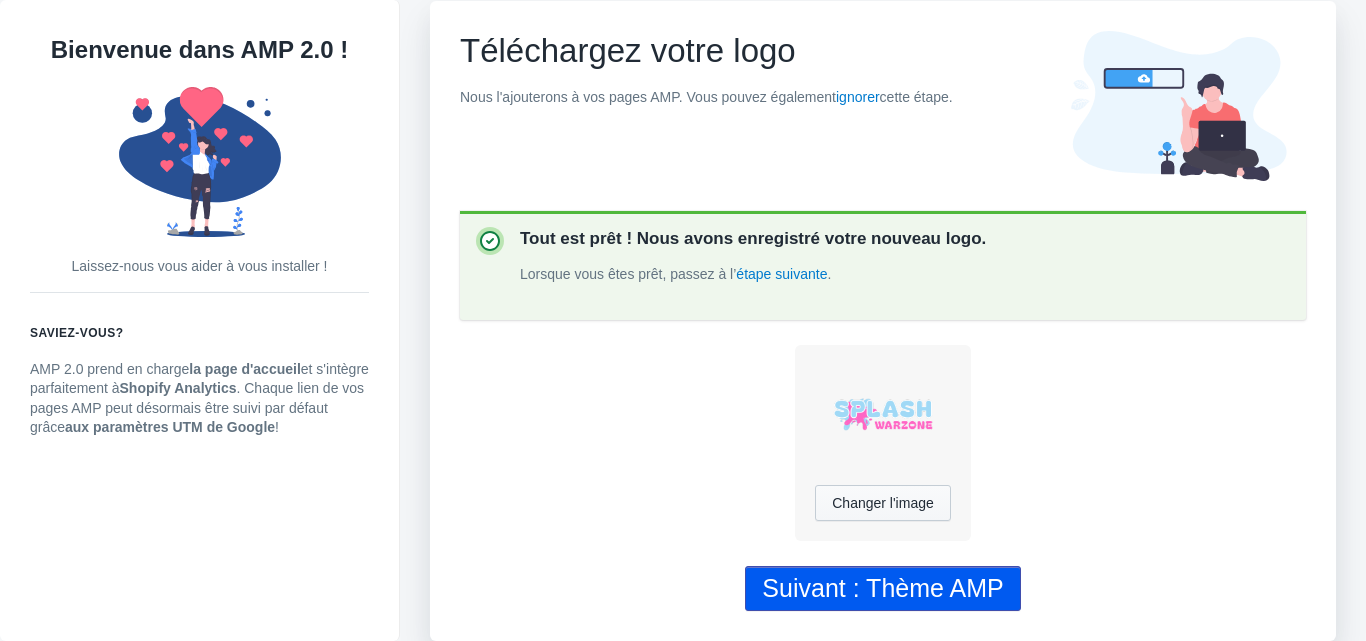 click on "Suivant : Thème AMP" 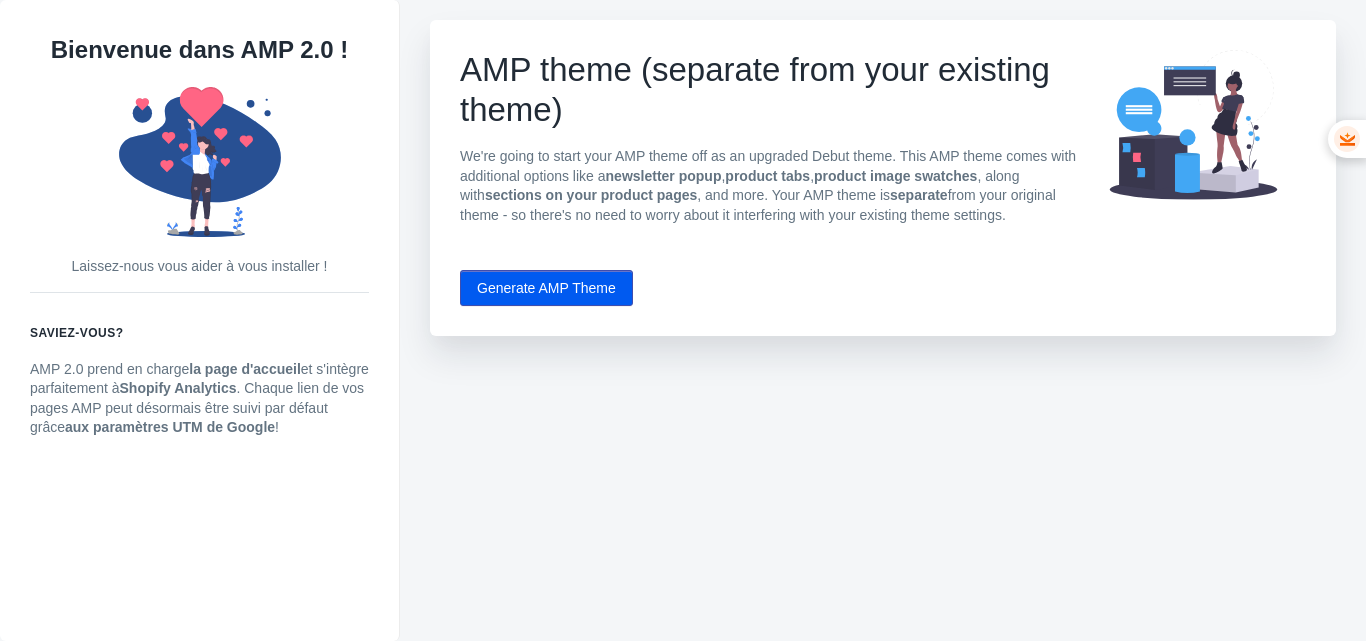 scroll, scrollTop: 0, scrollLeft: 0, axis: both 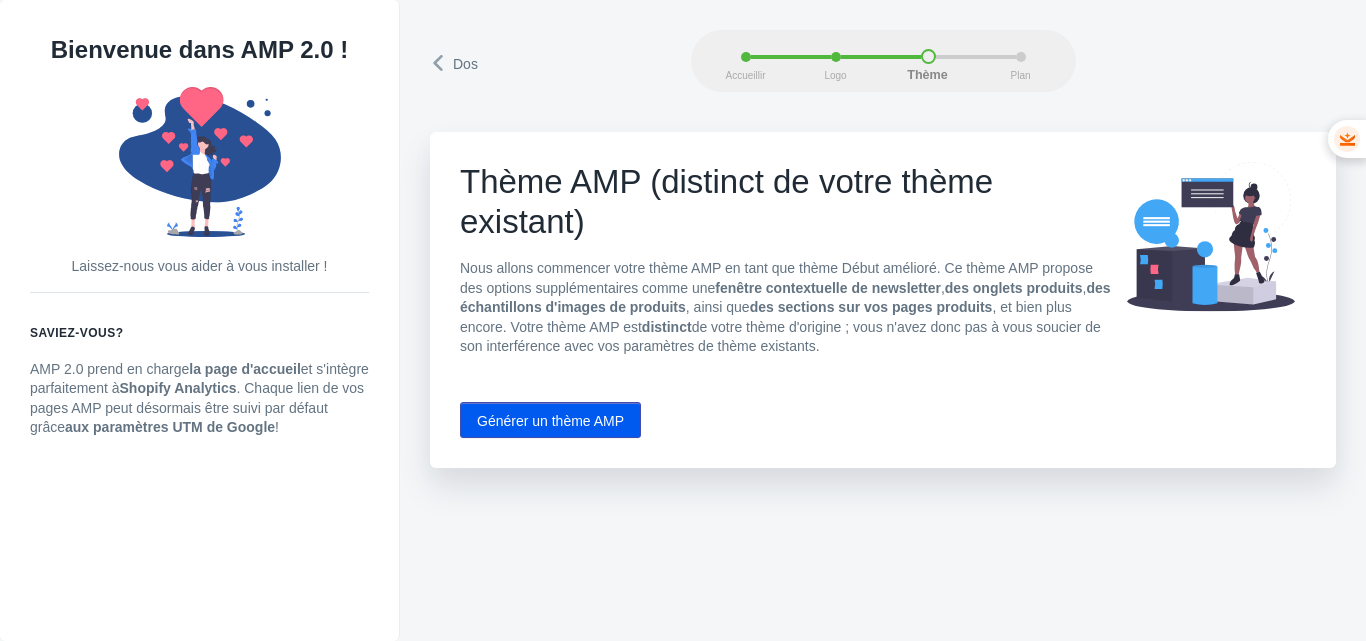click on "Générer un thème AMP" 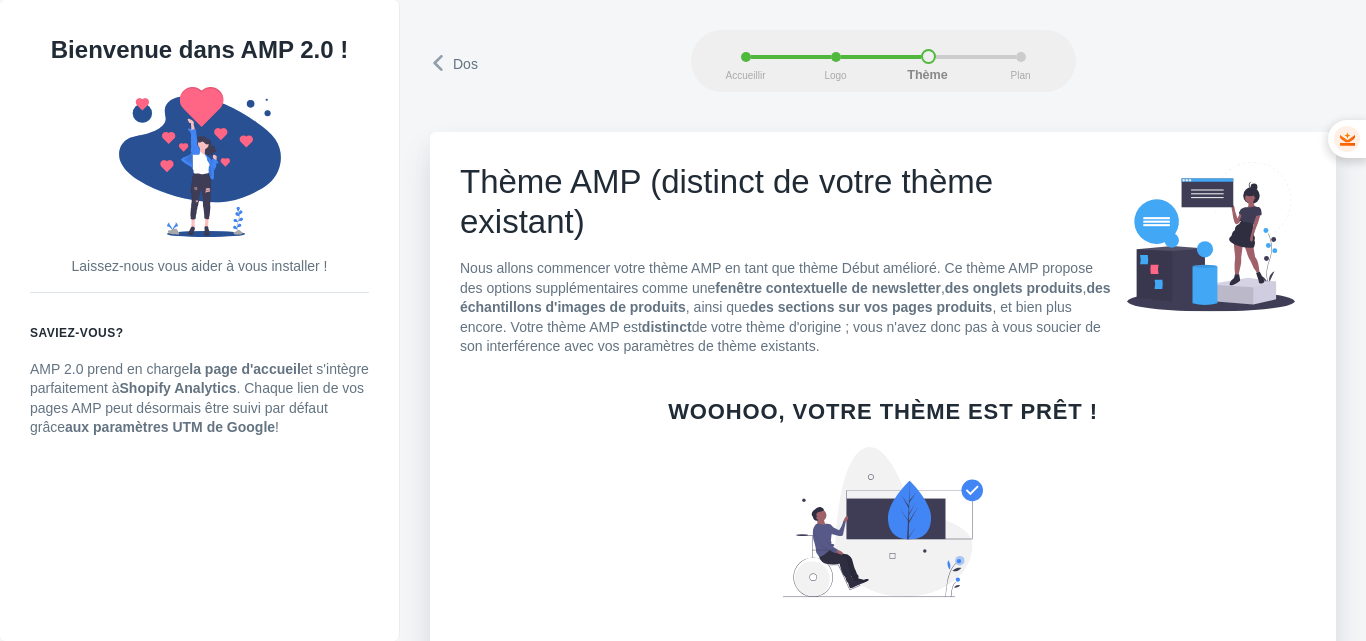 scroll, scrollTop: 91, scrollLeft: 0, axis: vertical 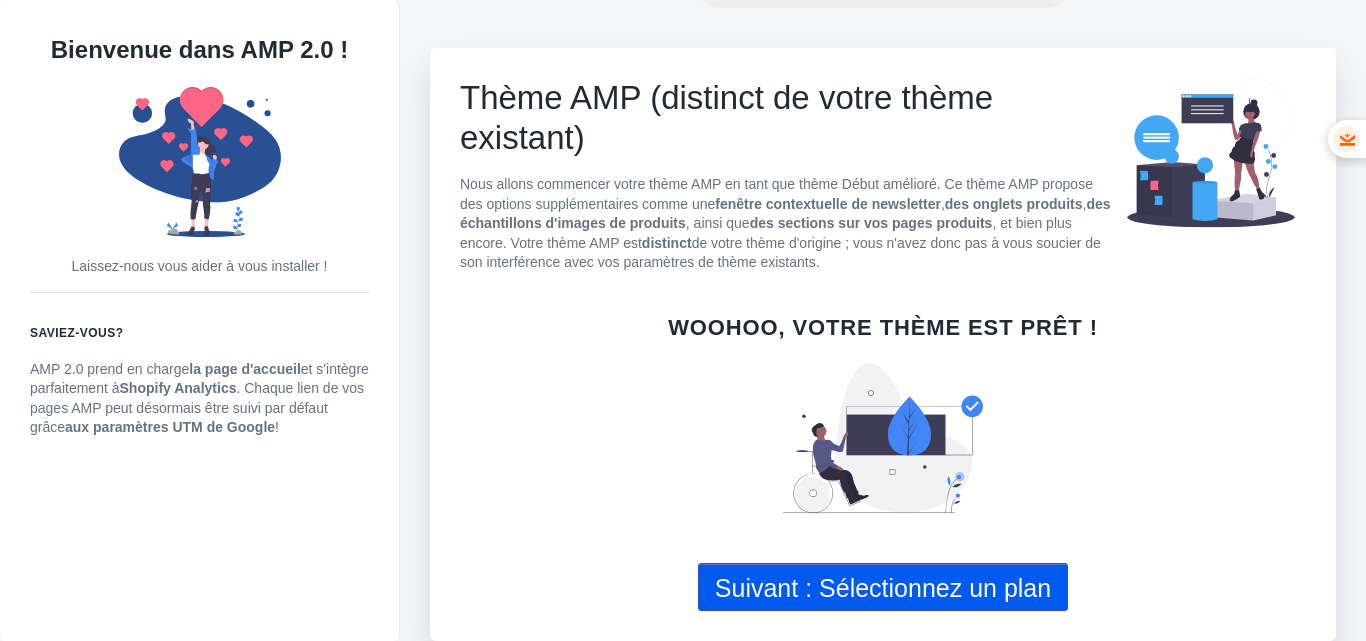 click on "Suivant : Sélectionnez un plan" 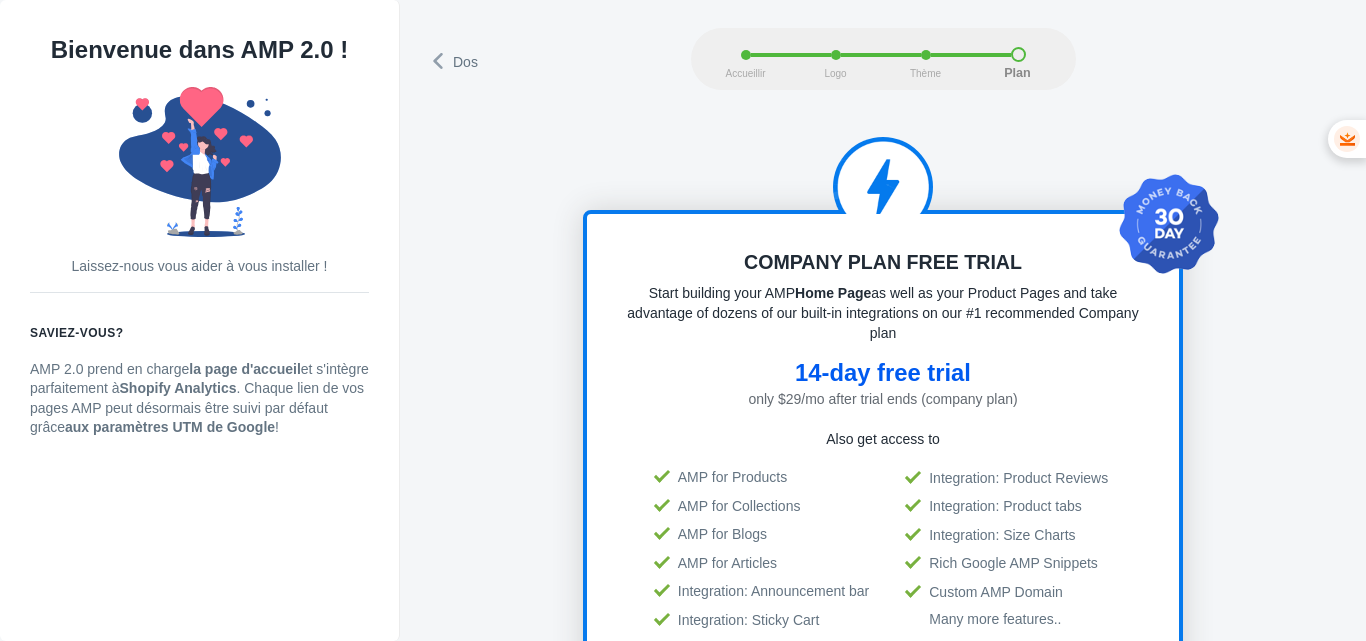 scroll, scrollTop: 0, scrollLeft: 0, axis: both 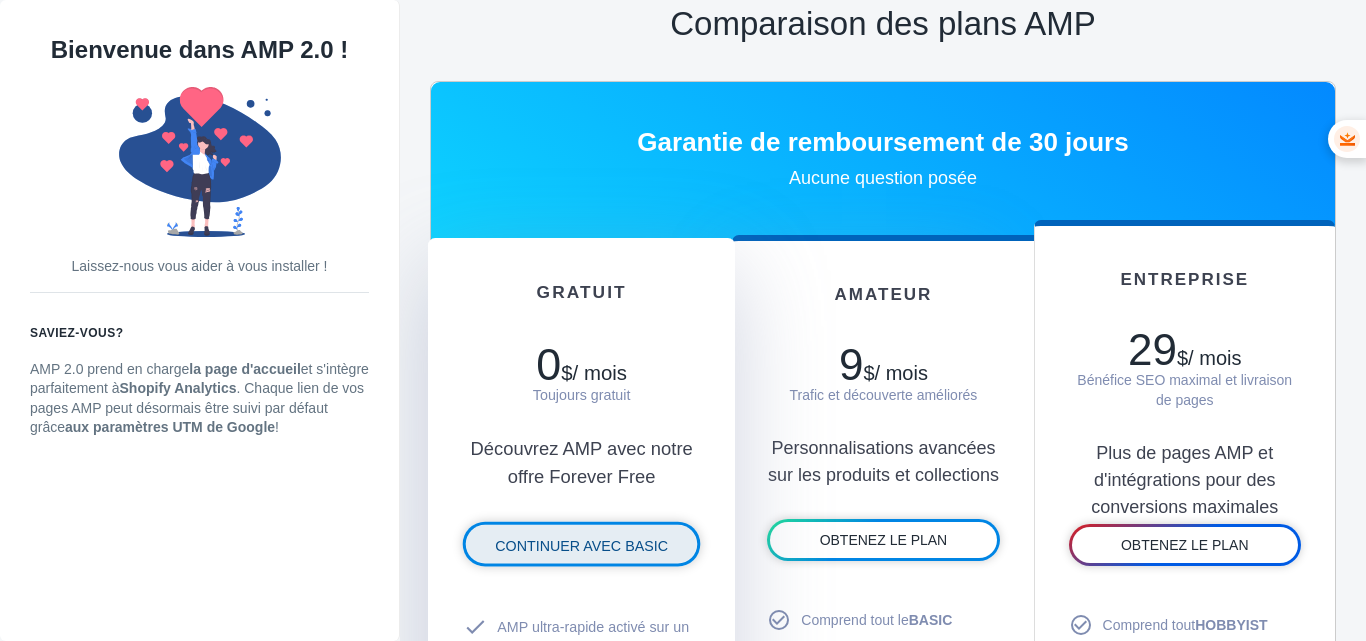 click on "CONTINUER AVEC BASIC" at bounding box center (581, 545) 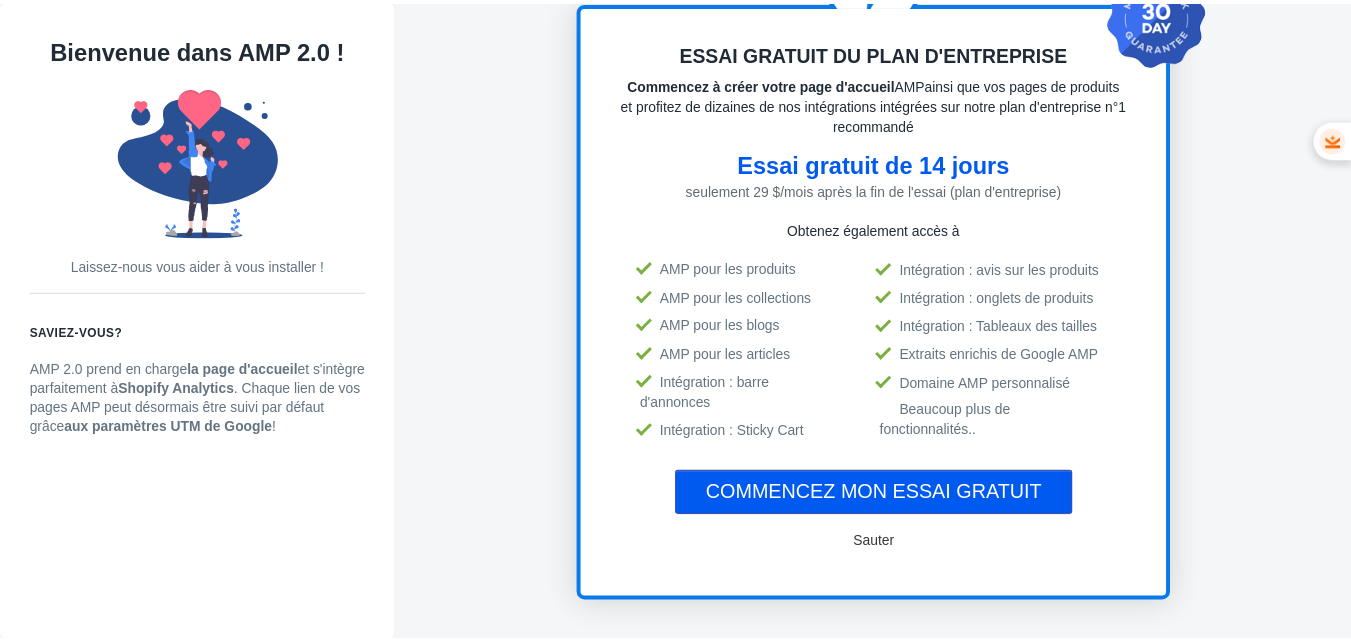 scroll, scrollTop: 2, scrollLeft: 0, axis: vertical 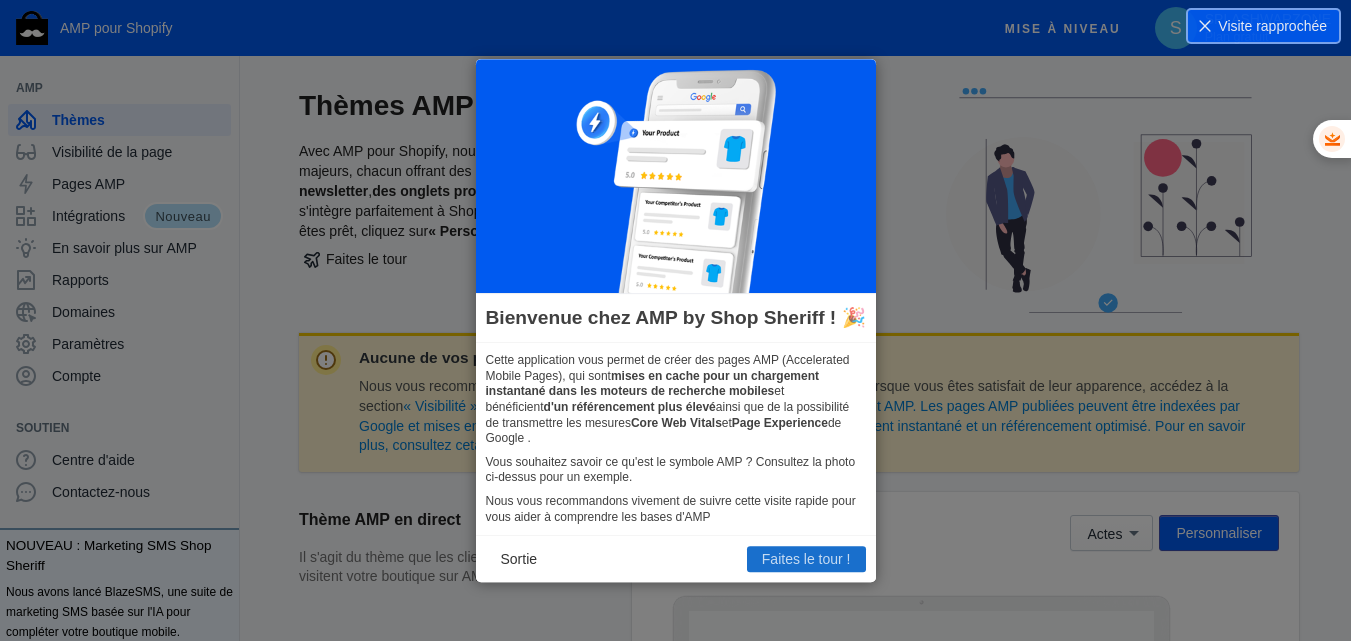 click on "Faites le tour !" at bounding box center (806, 559) 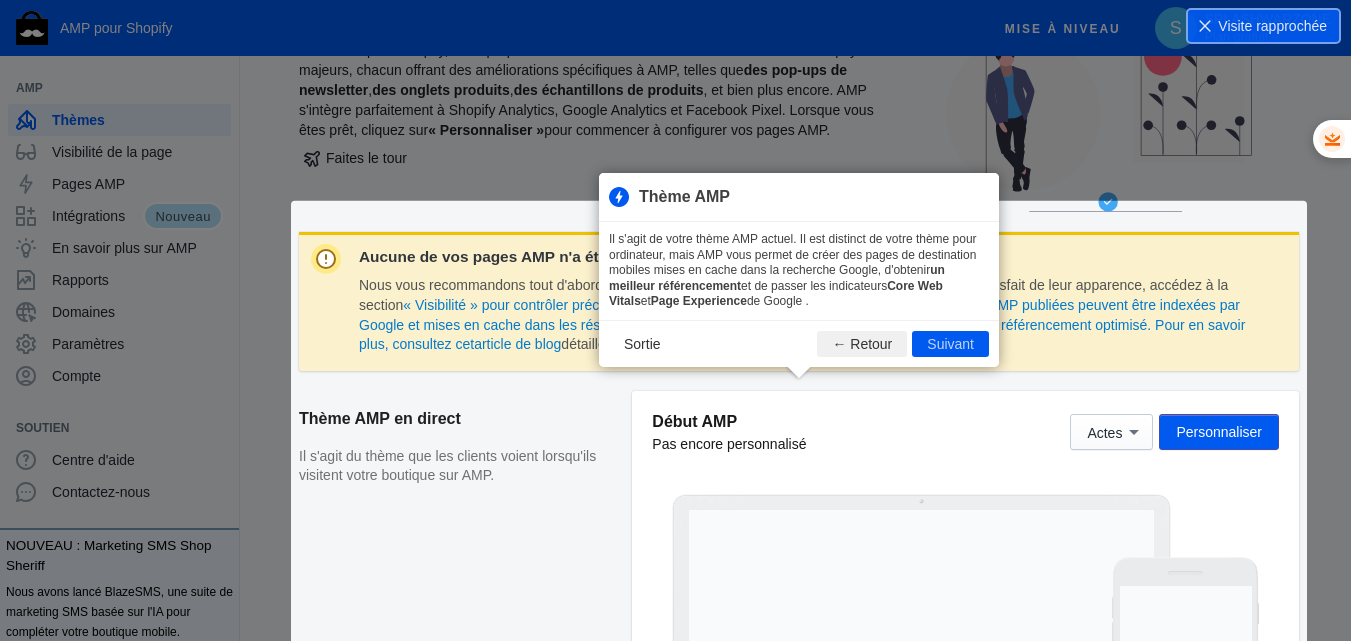 scroll, scrollTop: 292, scrollLeft: 0, axis: vertical 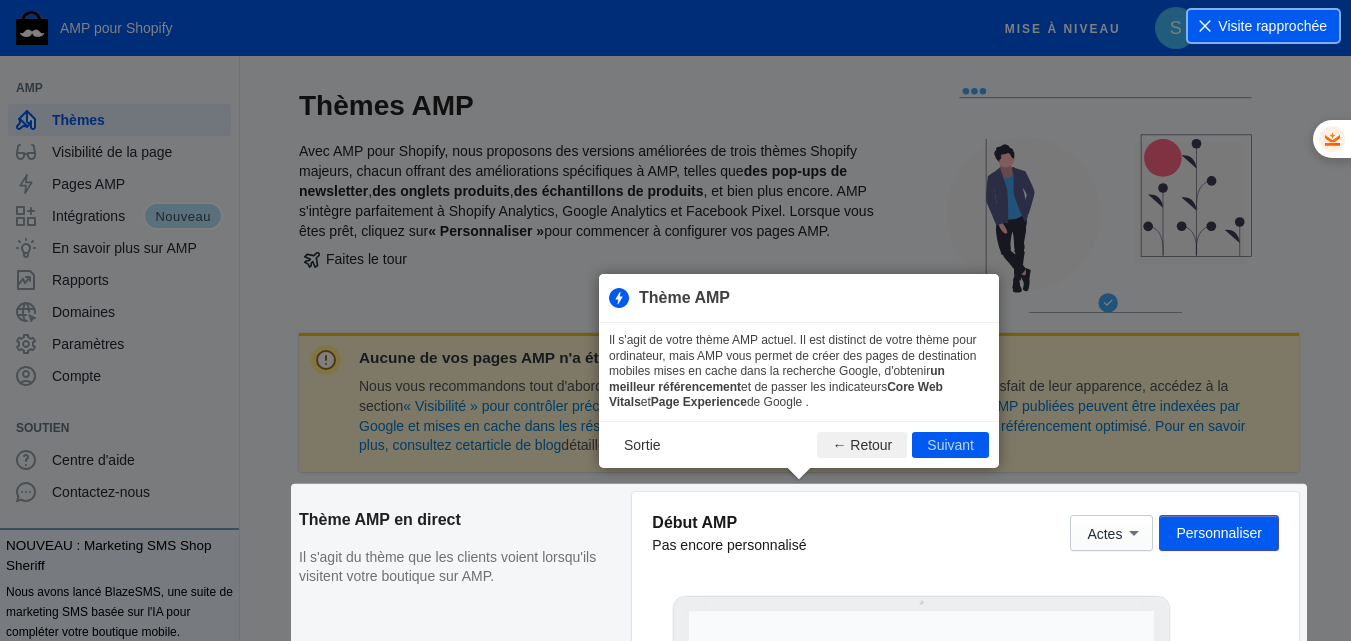 click 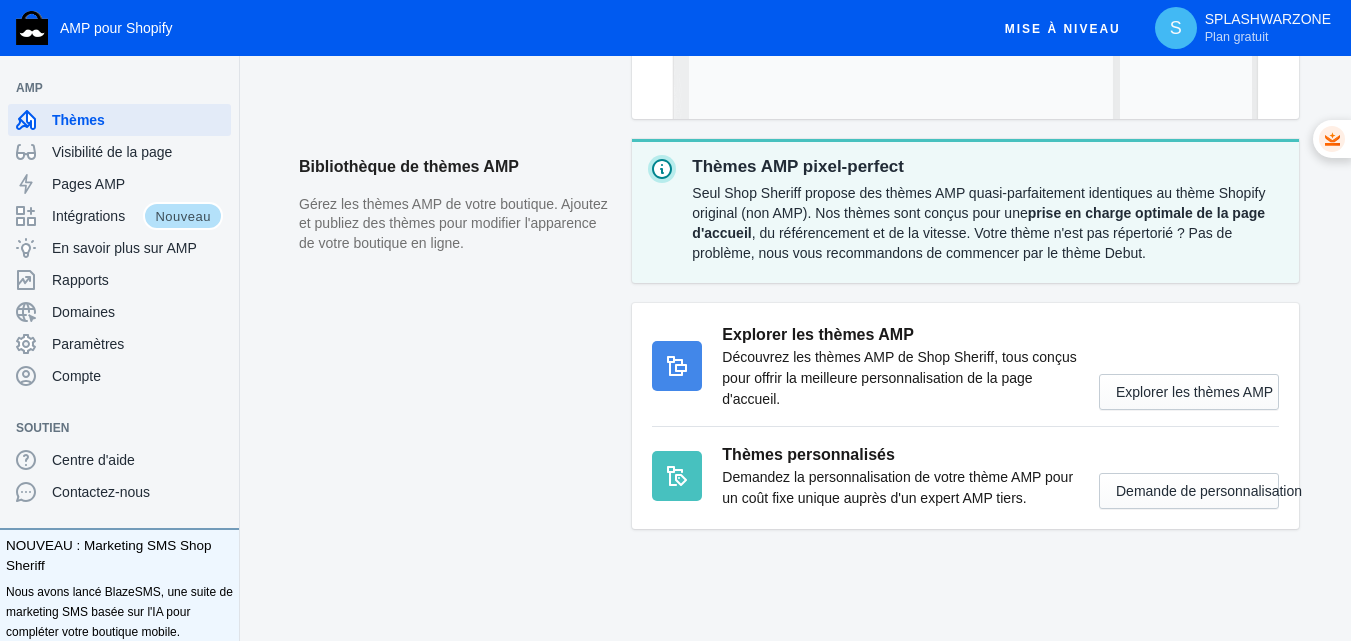 scroll, scrollTop: 539, scrollLeft: 0, axis: vertical 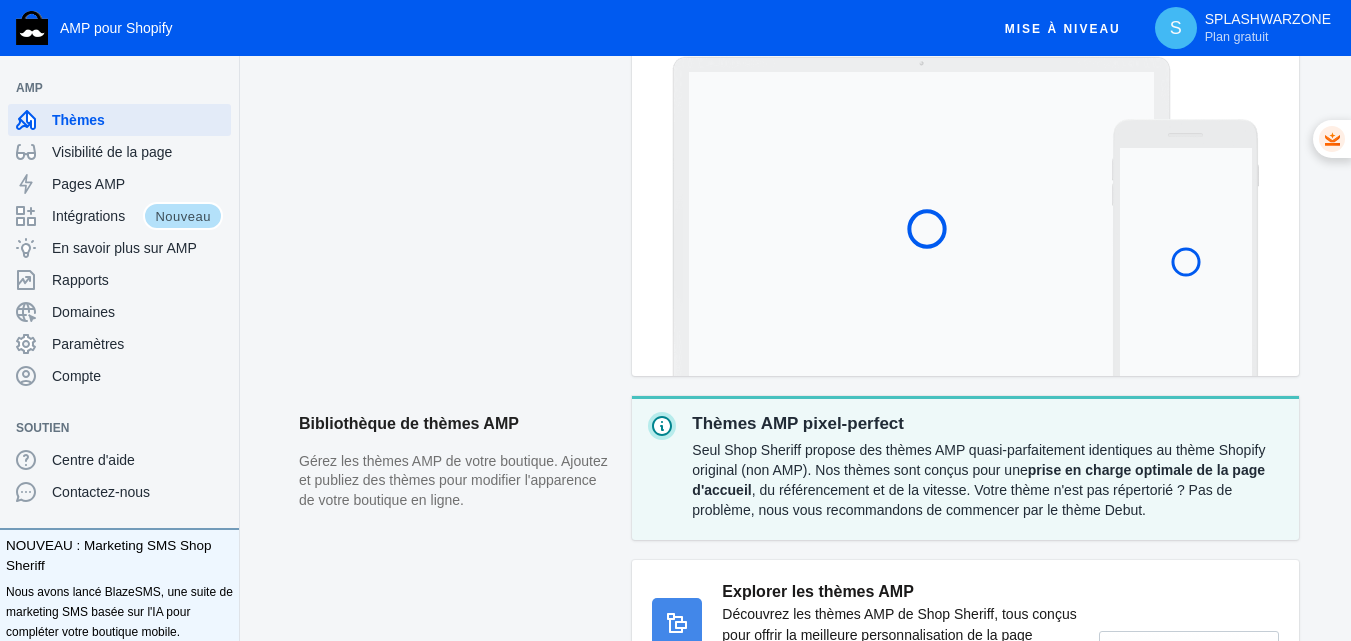 click on "Thèmes AMP Avec AMP pour Shopify, nous proposons des versions améliorées de trois thèmes Shopify majeurs, chacun offrant des améliorations spécifiques à AMP, telles que  des pop-ups de newsletter  ,  des onglets produits  ,  des échantillons de produits  , et bien plus encore. AMP s'intègre parfaitement à Shopify Analytics, Google Analytics et Facebook Pixel. Lorsque vous êtes prêt, cliquez sur  « Personnaliser »  pour commencer à configurer vos pages AMP. Faites le tour Aucune de vos pages AMP n'a été publiée Nous vous recommandons tout d'abord  de personnaliser  vos pages AMP. Ensuite, lorsque vous êtes satisfait de leur apparence, accédez à la section  « Visibilité » pour contrôler précisément les parties de votre boutique qui sont AMP. Les pages AMP publiées peuvent être indexées par Google et mises en cache dans les résultats de recherche mobile pour un chargement instantané et un référencement optimisé. Pour en savoir plus, consultez cet  article de blog . Actes" 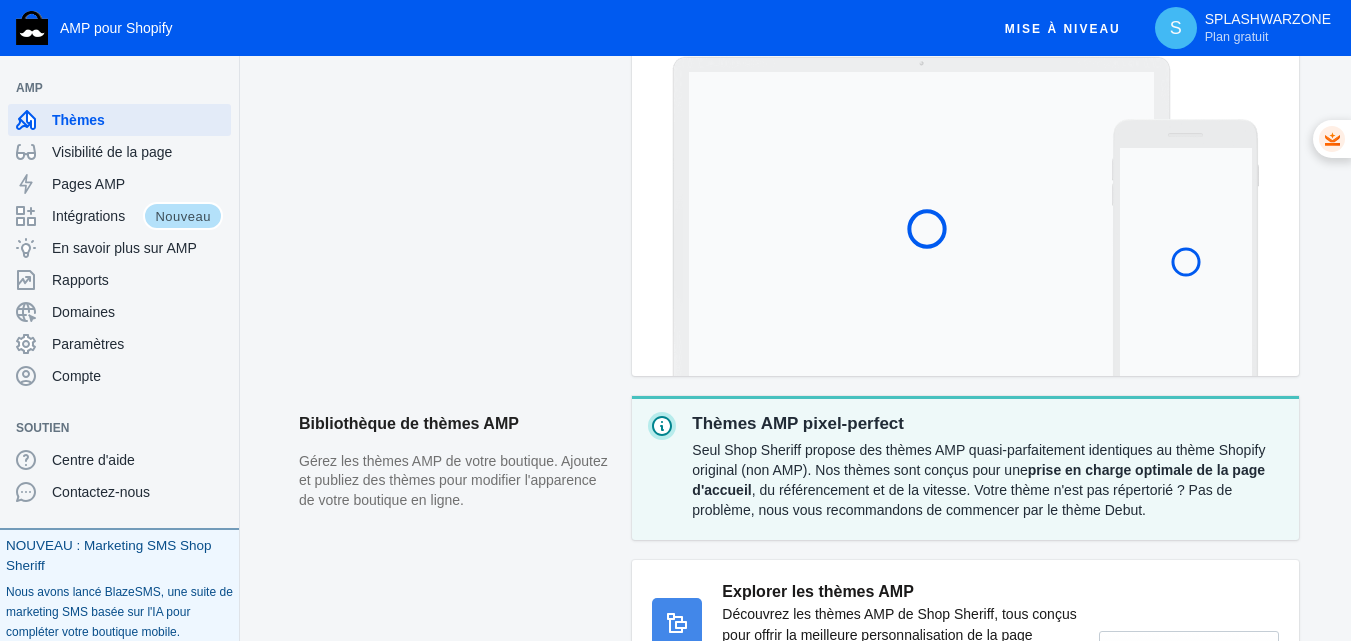 click on "NOUVEAU : Marketing SMS Shop Sheriff" 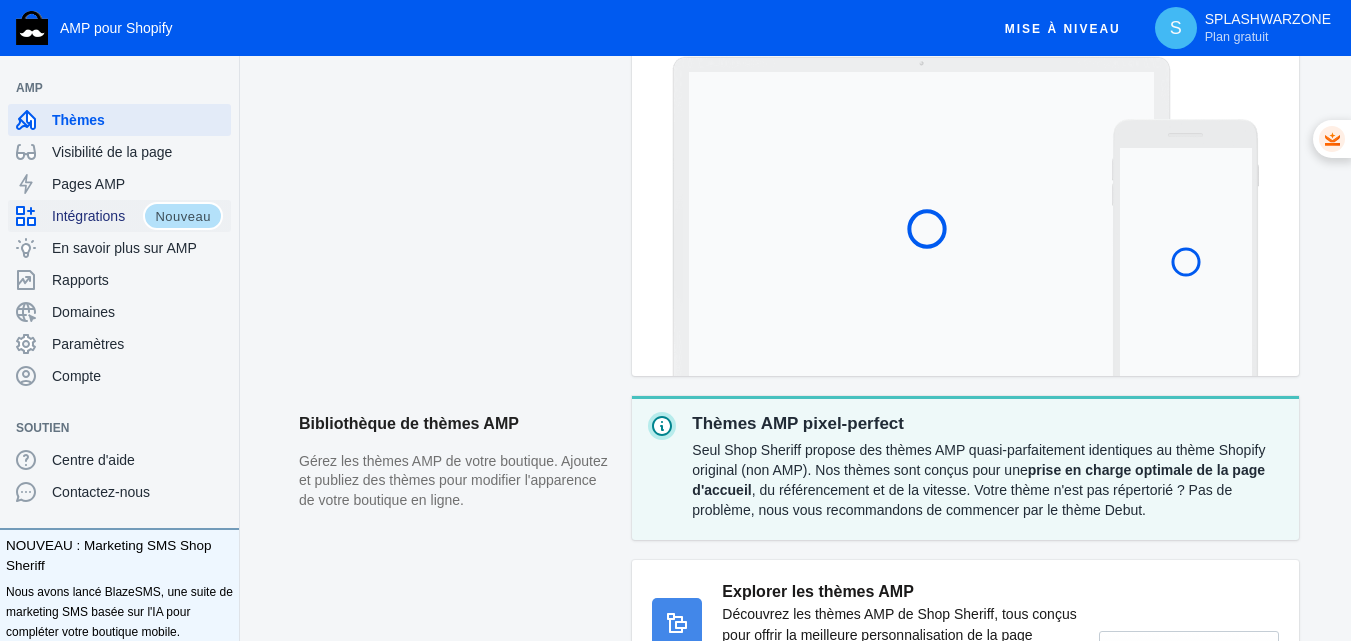 click on "Intégrations" at bounding box center (88, 216) 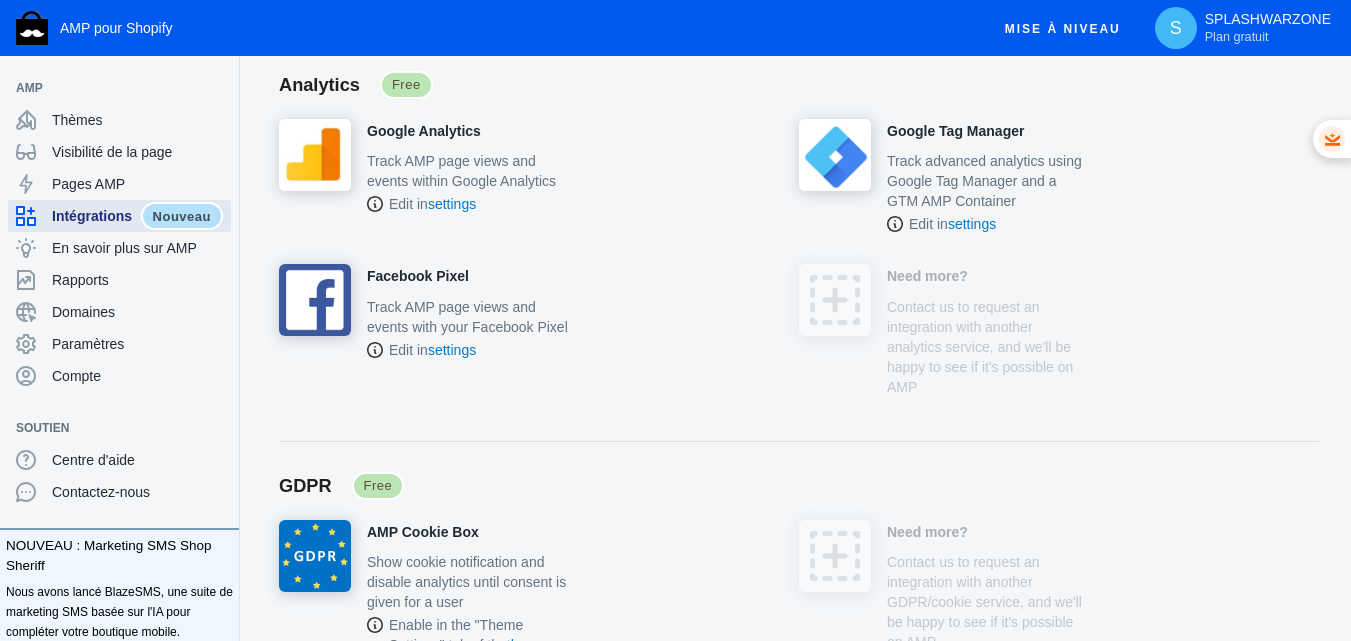 scroll, scrollTop: 0, scrollLeft: 0, axis: both 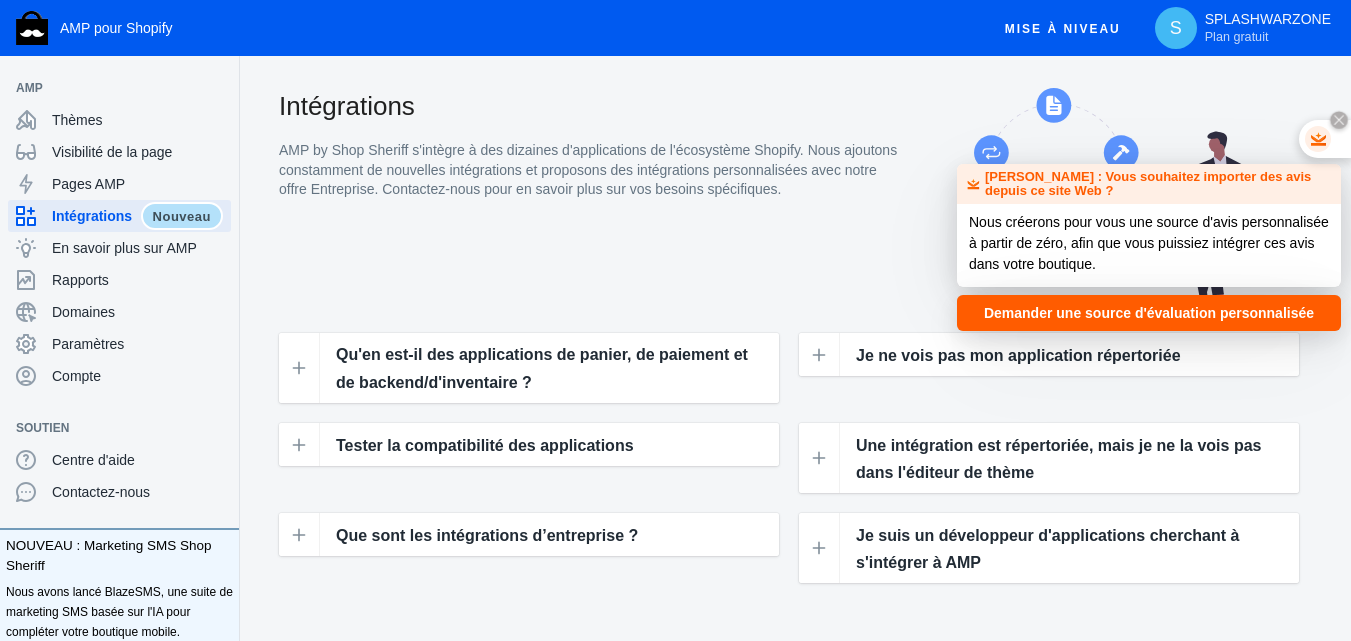 click 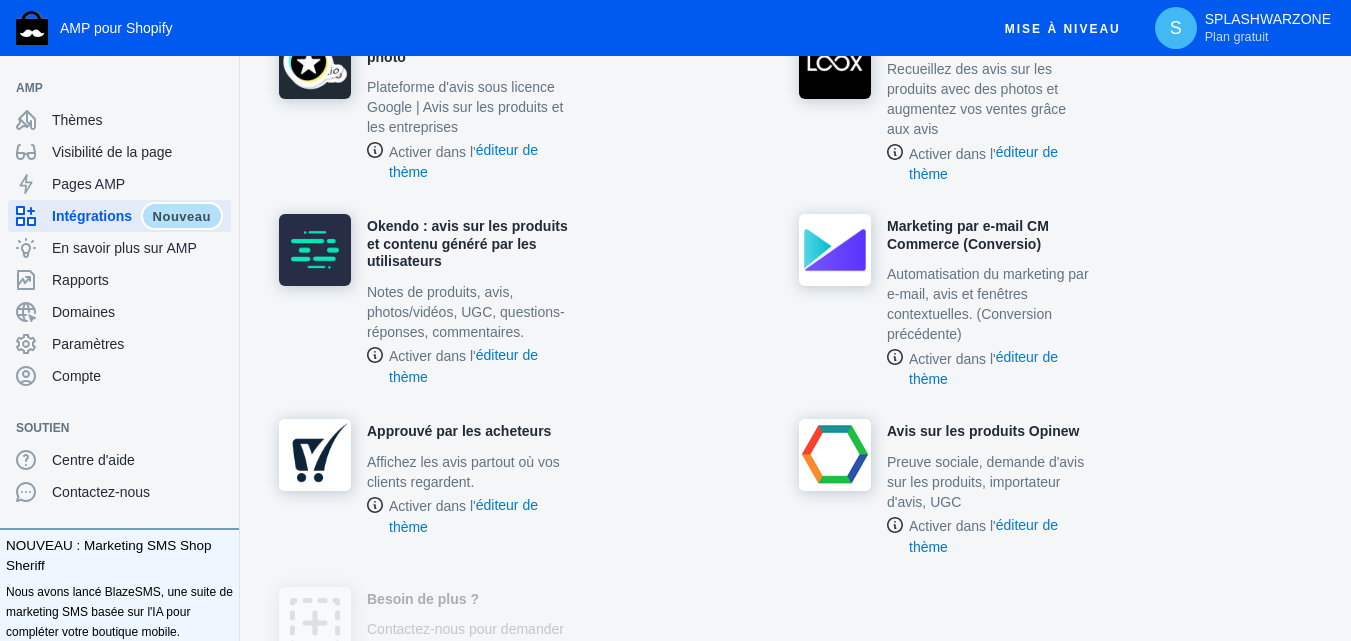 scroll, scrollTop: 0, scrollLeft: 0, axis: both 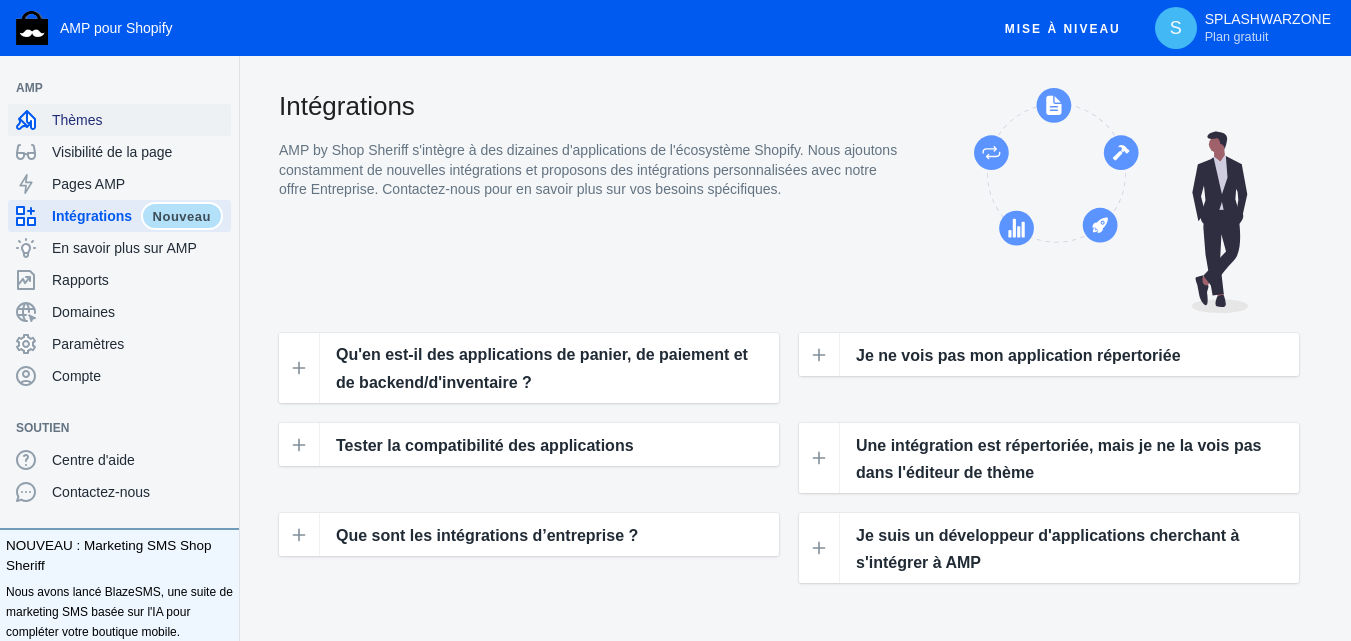 click on "Thèmes" 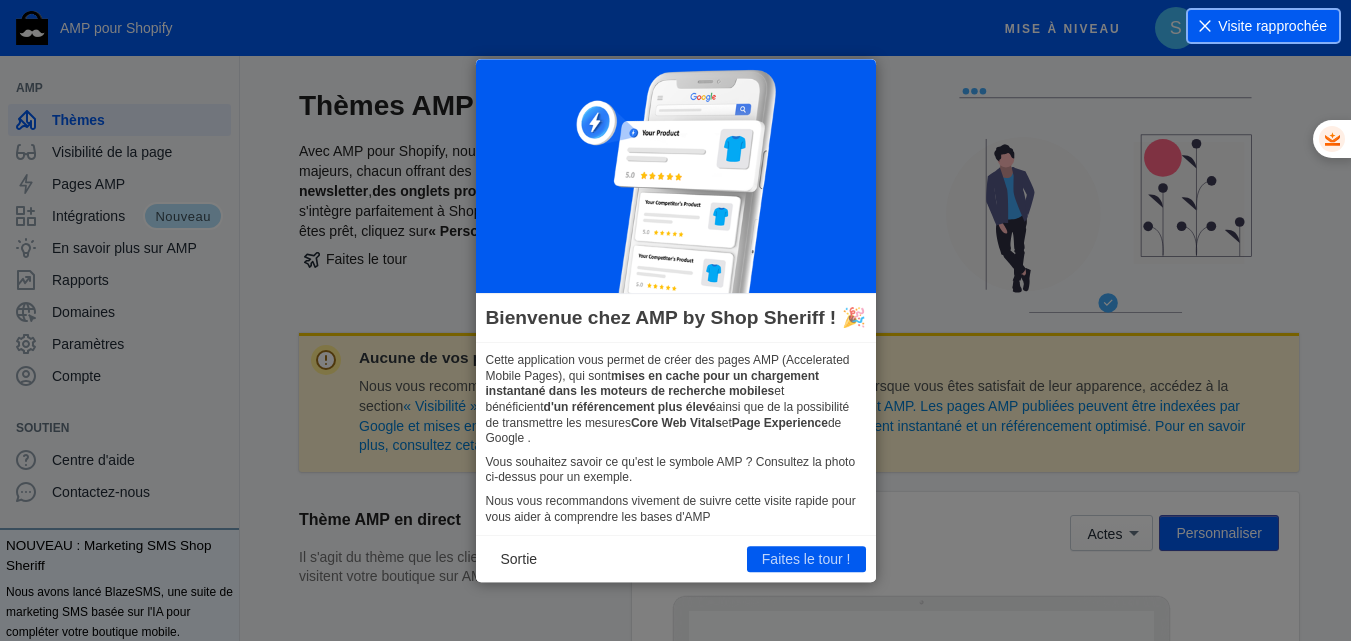 click on "Visite rapprochée" 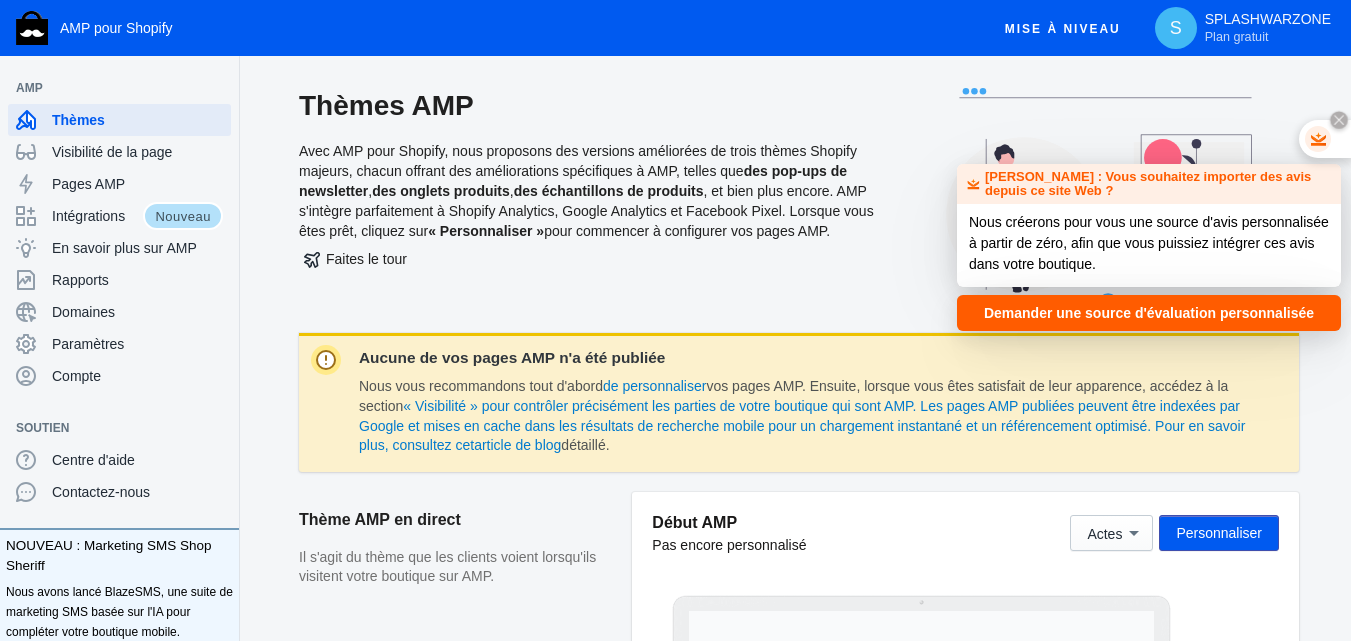 click 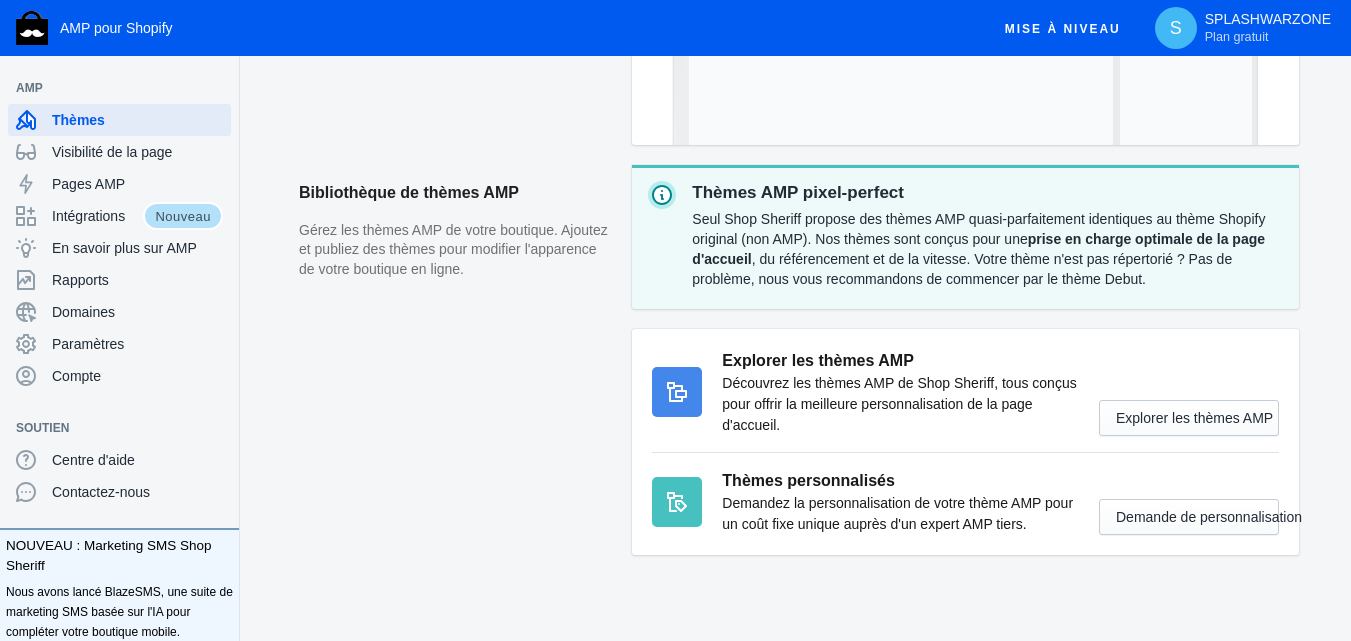 scroll, scrollTop: 796, scrollLeft: 0, axis: vertical 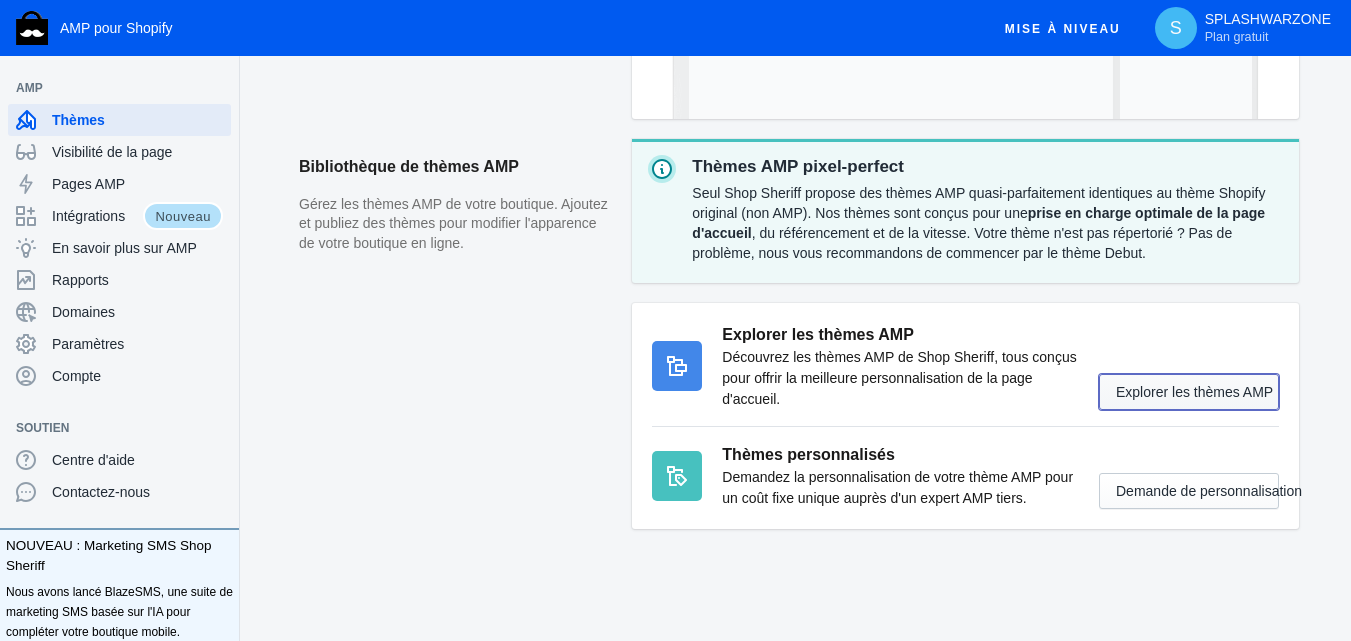 click on "Explorer les thèmes AMP" at bounding box center [1194, 393] 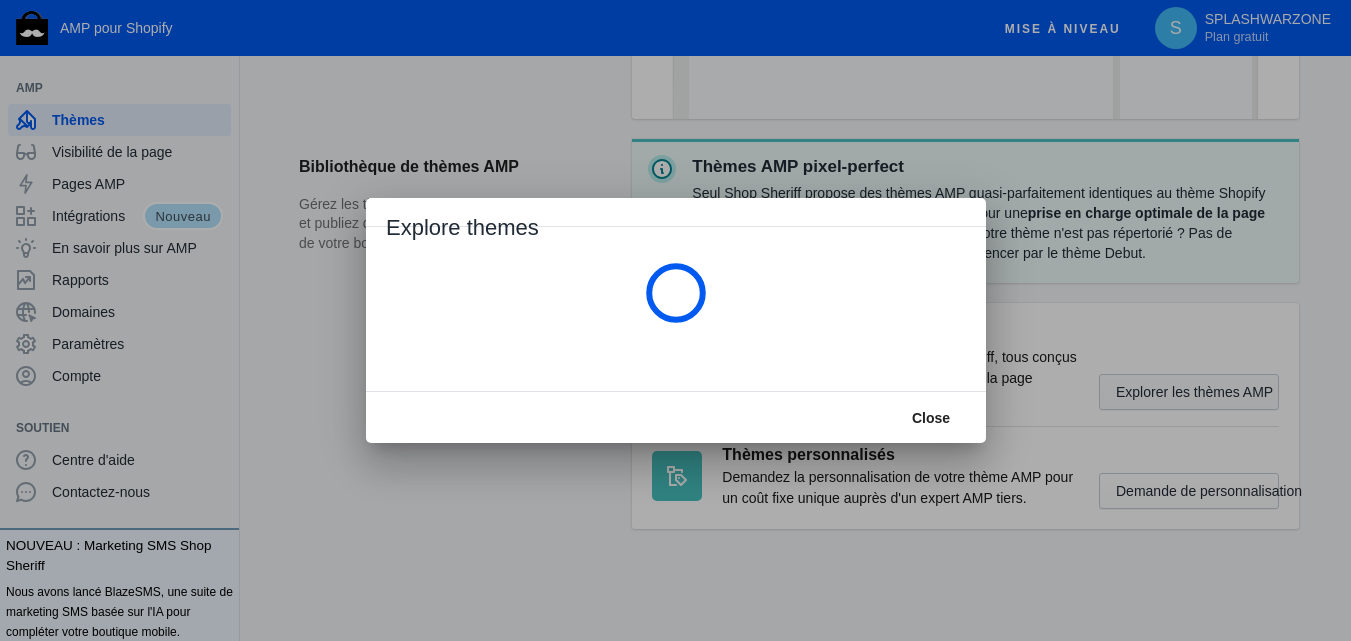 scroll, scrollTop: 0, scrollLeft: 0, axis: both 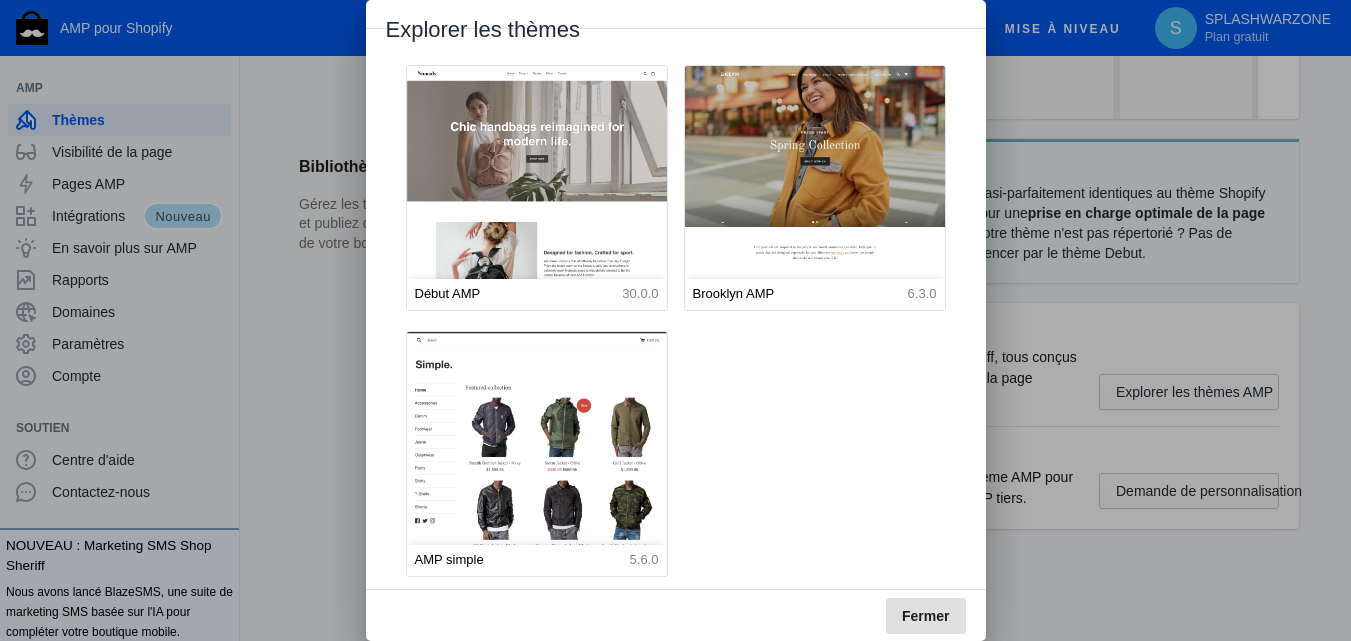 click on "Fermer" at bounding box center (925, 616) 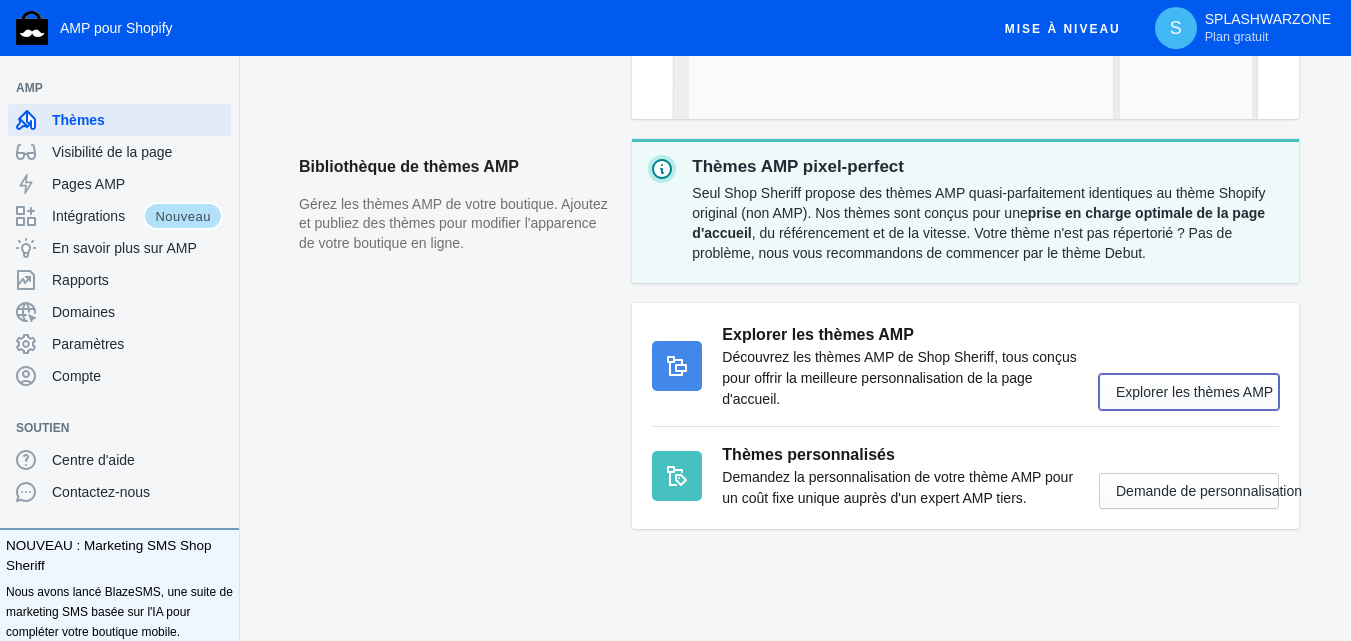 scroll, scrollTop: 796, scrollLeft: 0, axis: vertical 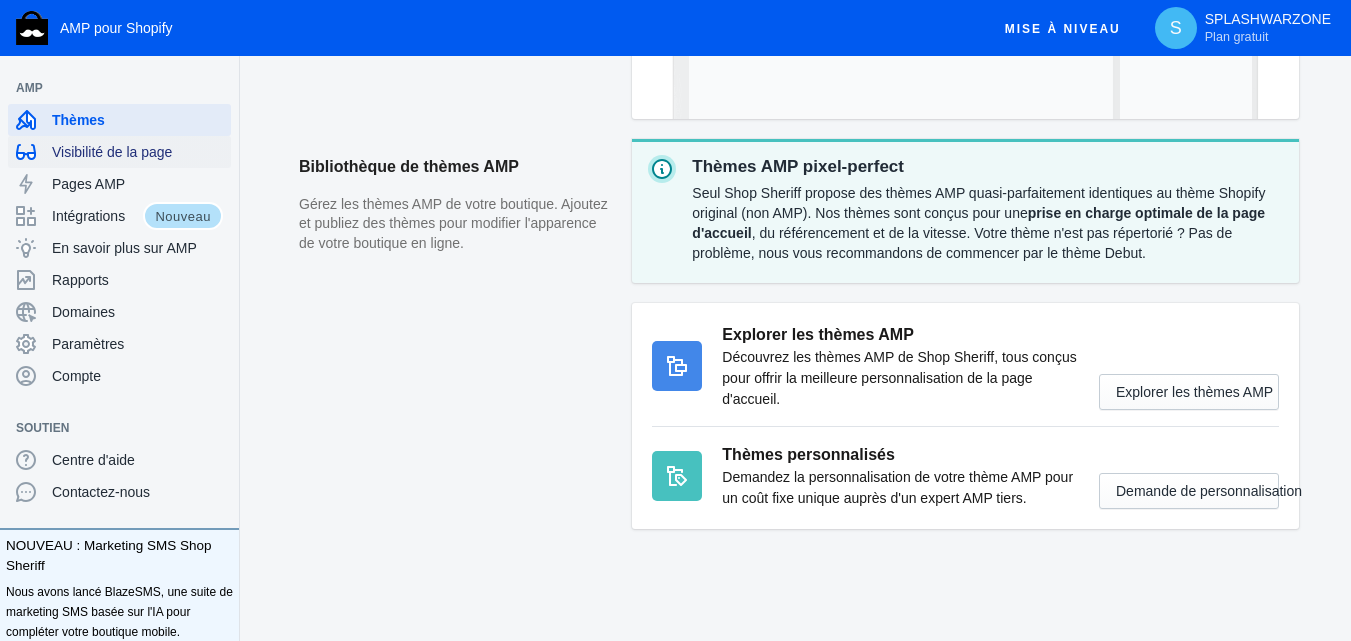 click on "Visibilité de la page" at bounding box center (137, 152) 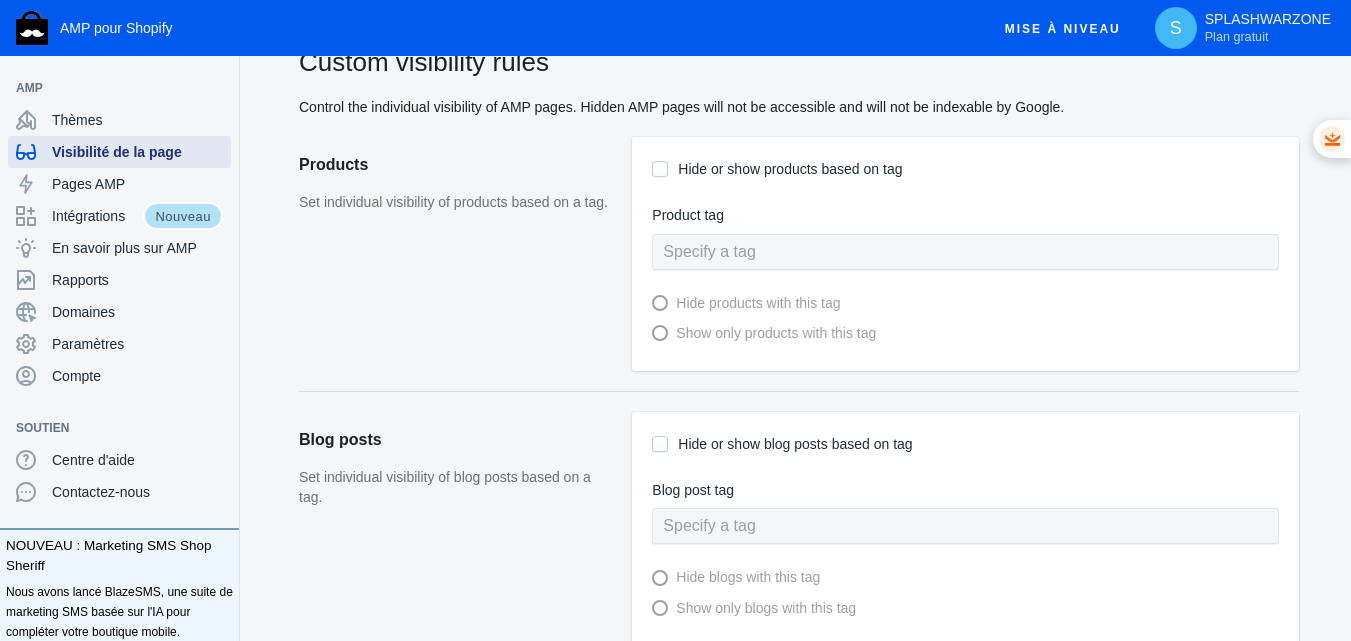 scroll, scrollTop: 0, scrollLeft: 0, axis: both 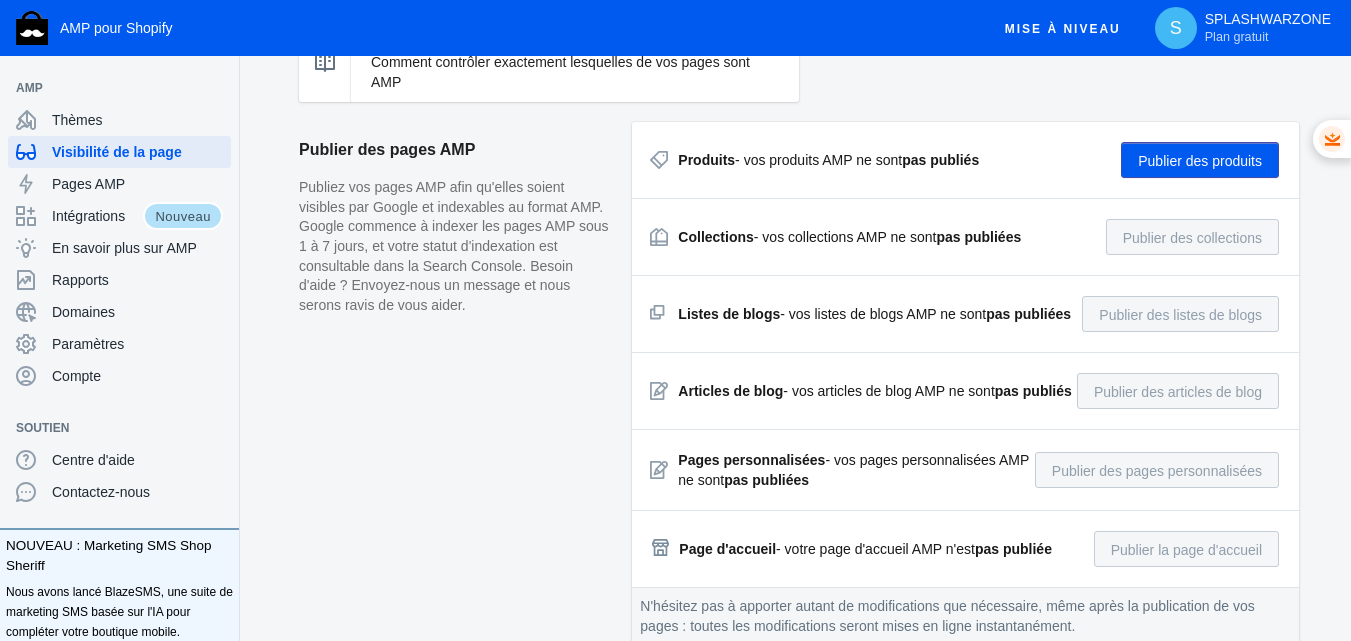 click on "Publier des produits" 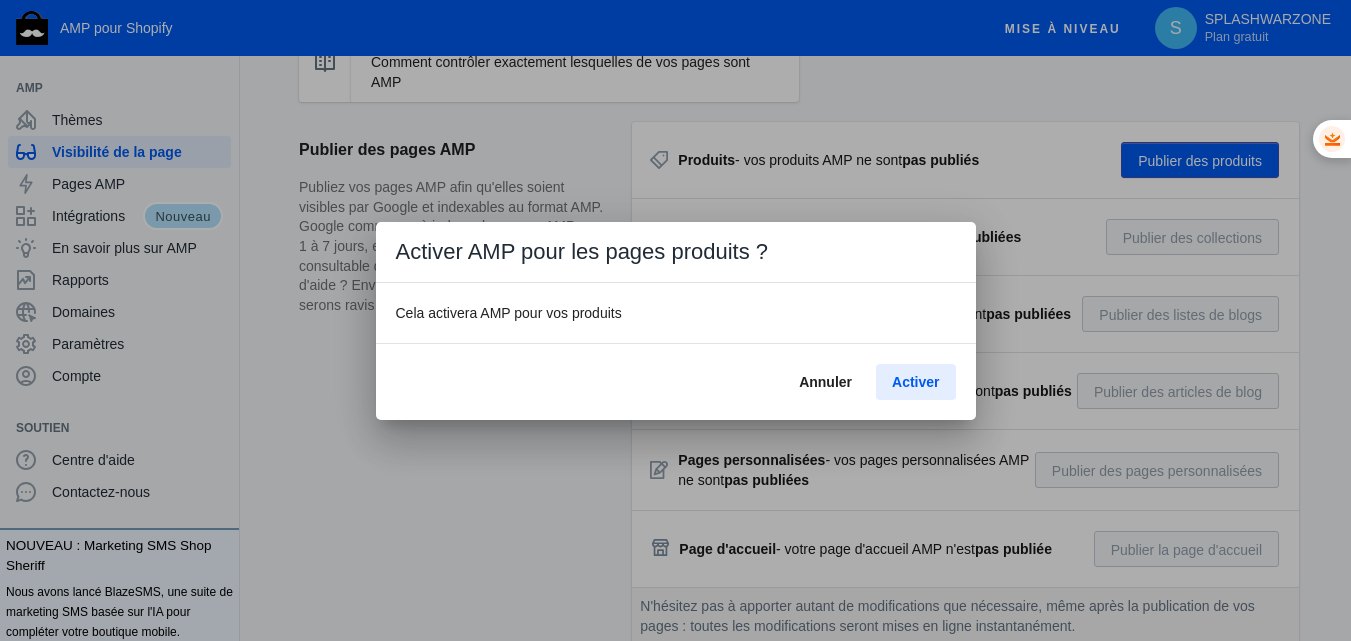 click on "Activer" at bounding box center [915, 382] 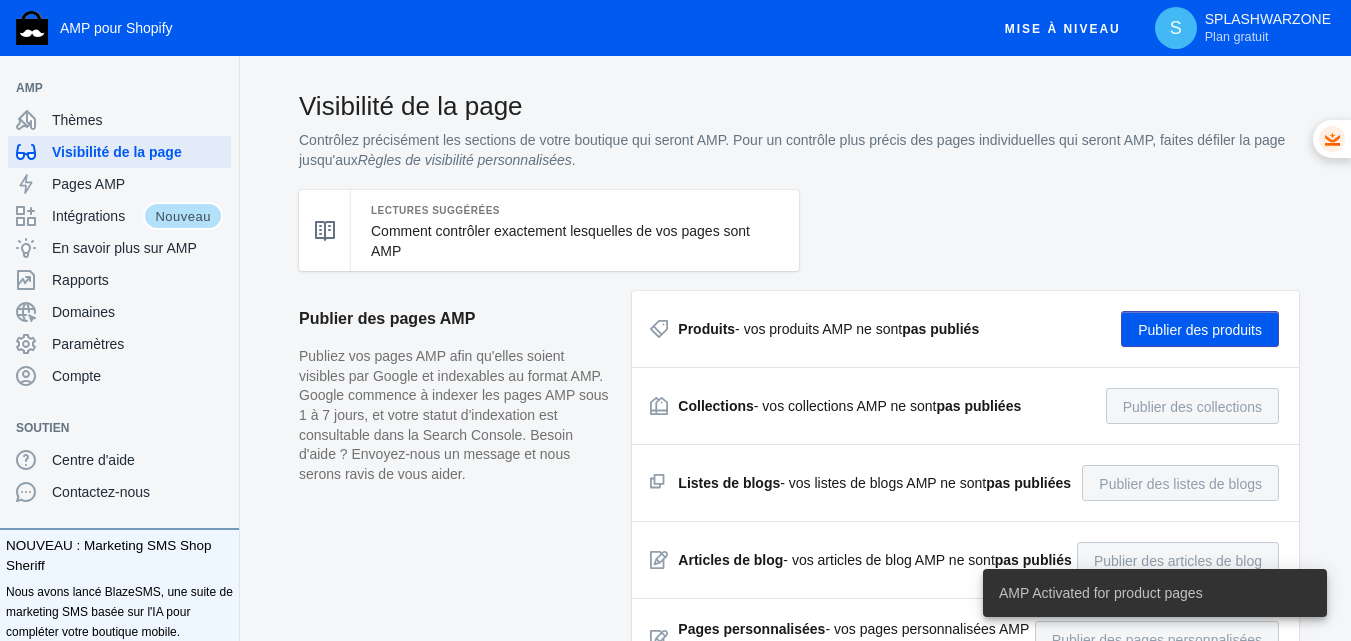 scroll, scrollTop: 169, scrollLeft: 0, axis: vertical 